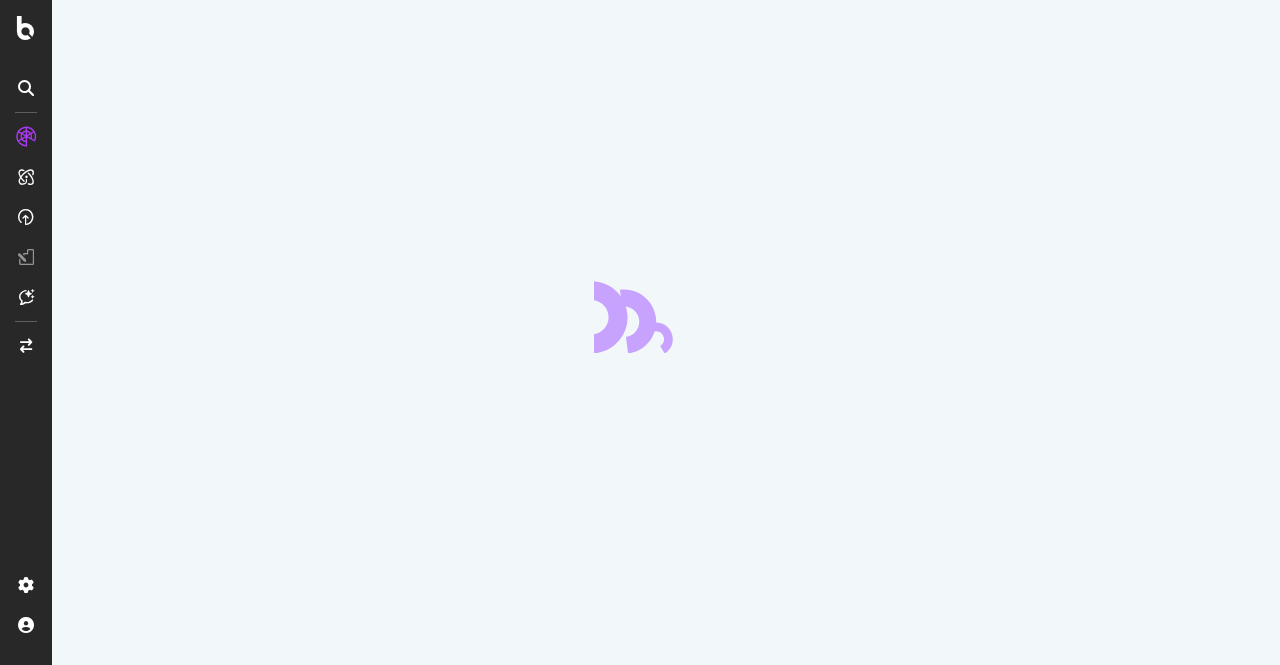 scroll, scrollTop: 0, scrollLeft: 0, axis: both 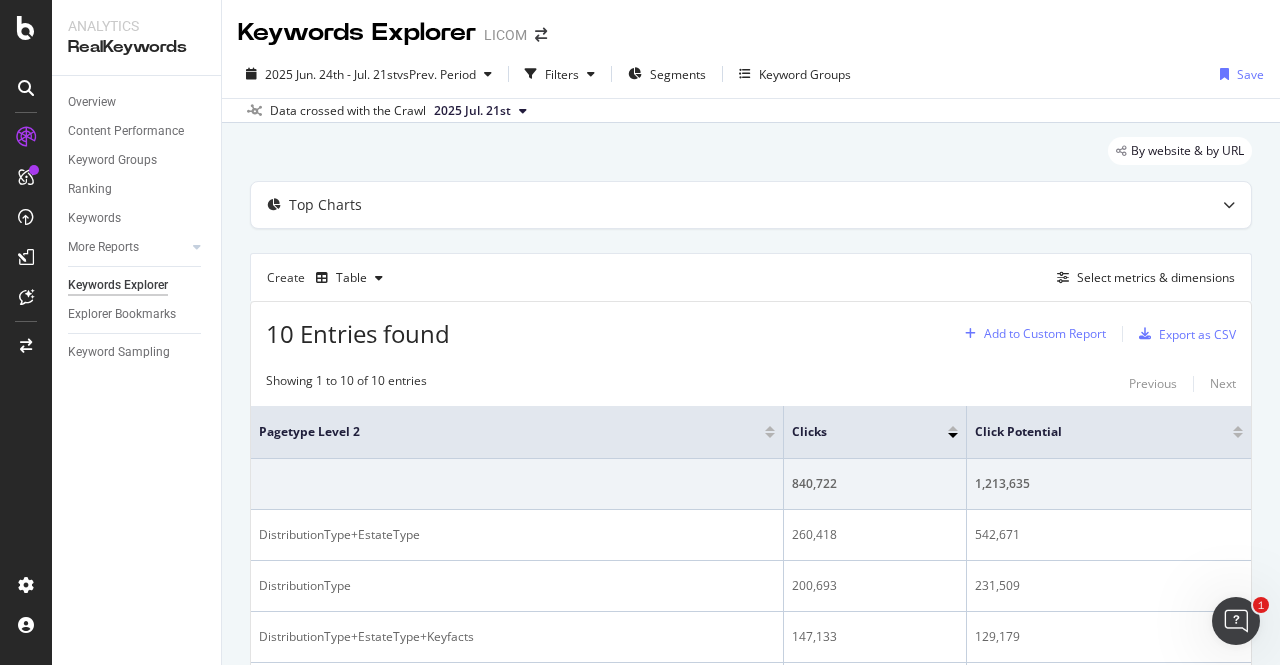 click on "Add to Custom Report" at bounding box center [1045, 334] 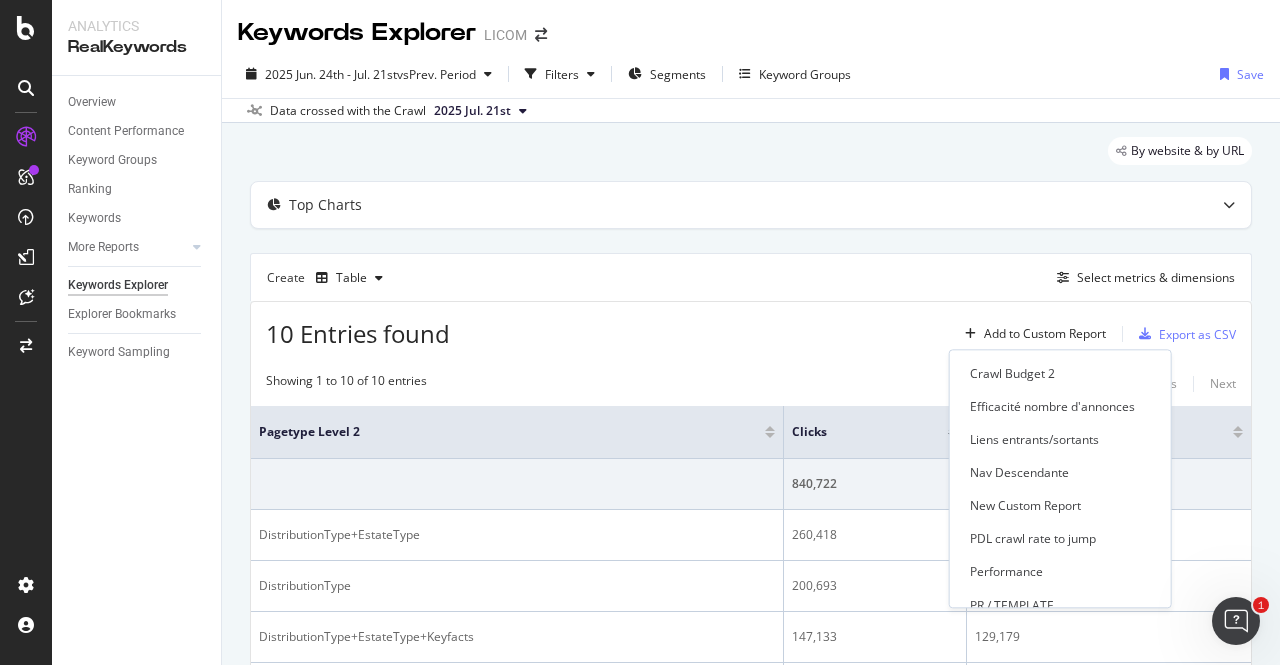 scroll, scrollTop: 214, scrollLeft: 0, axis: vertical 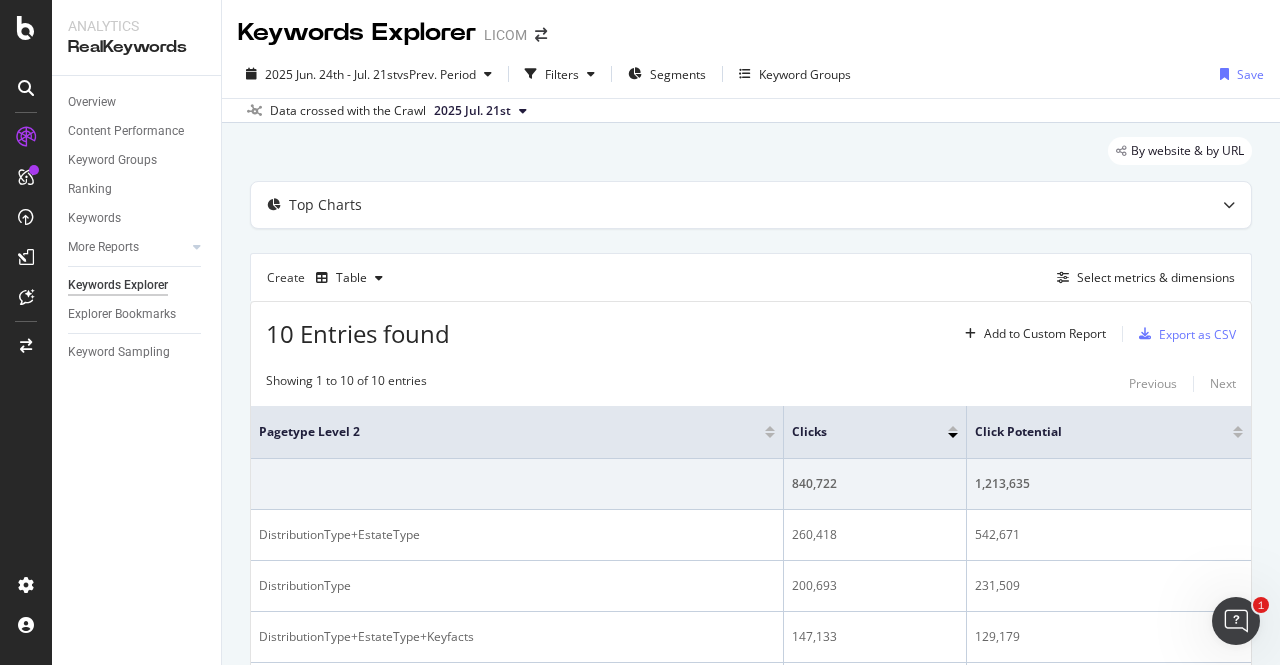 click on "10 Entries found Add to Custom Report Export as CSV" at bounding box center (751, 326) 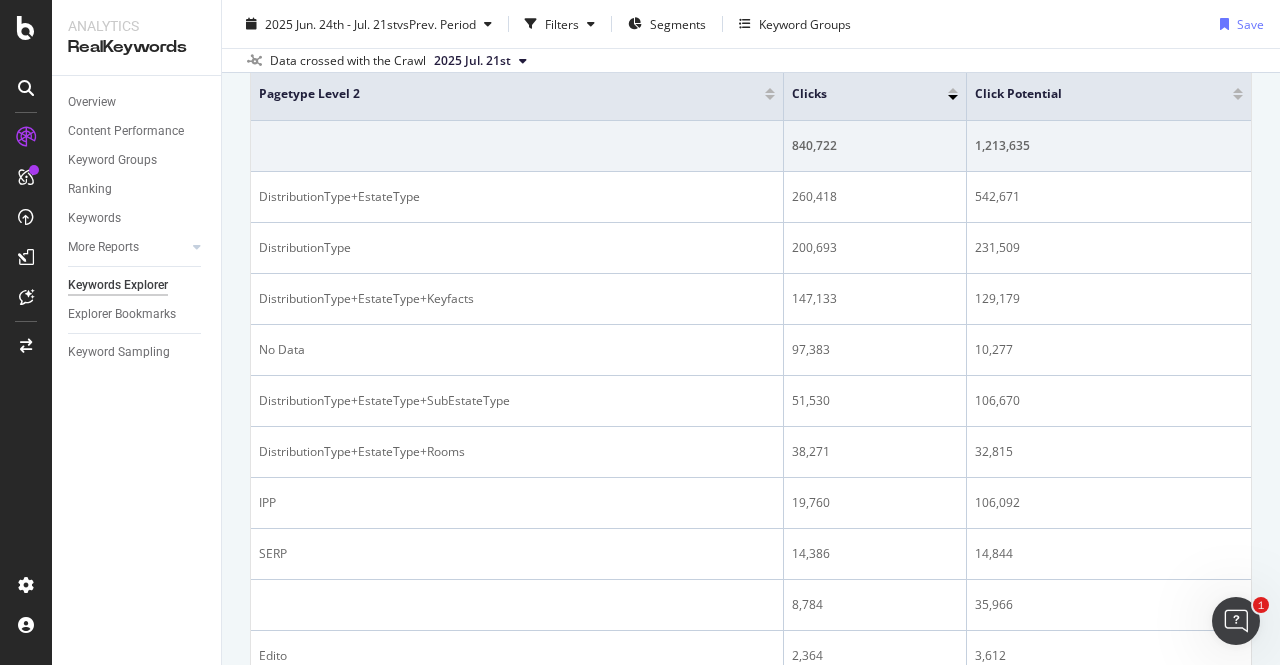 scroll, scrollTop: 0, scrollLeft: 0, axis: both 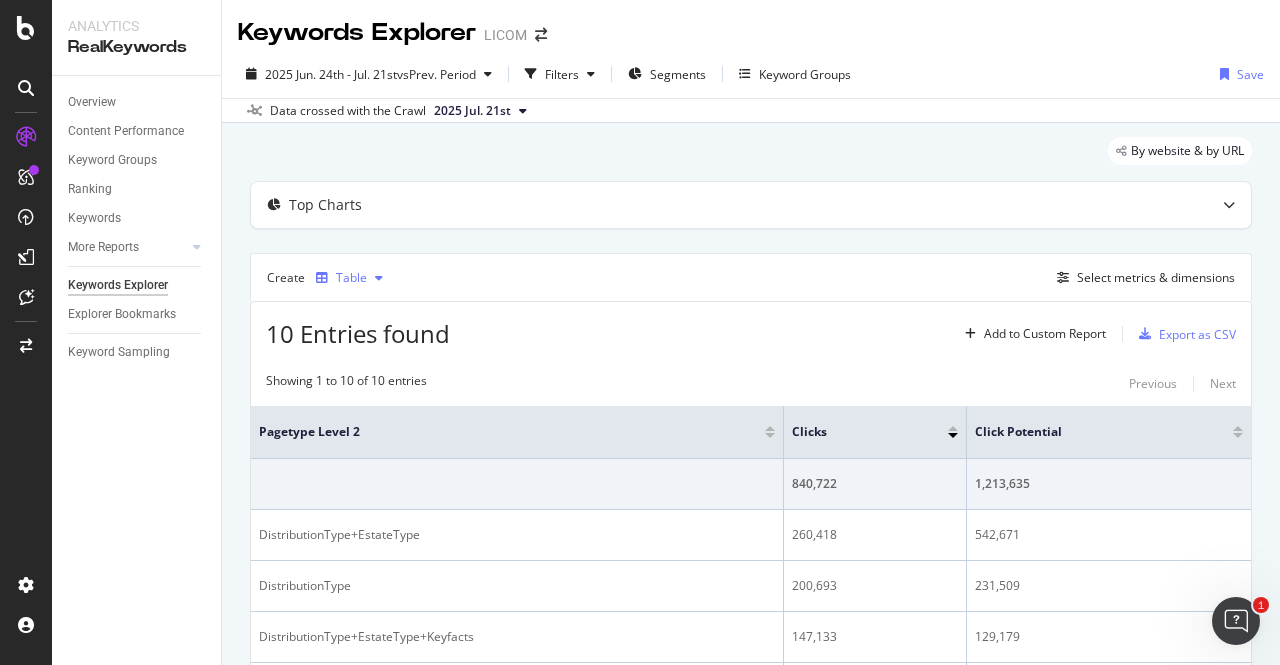 click on "Table" at bounding box center [351, 278] 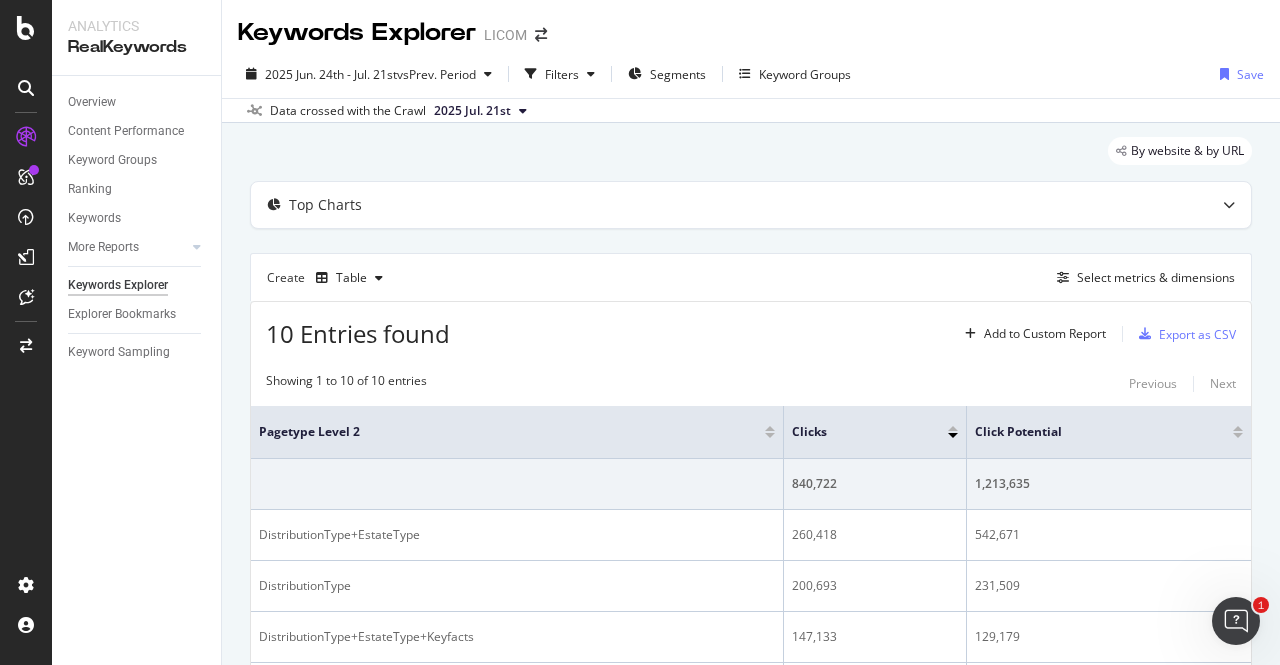 click on "Create   Table Select metrics & dimensions" at bounding box center (751, 277) 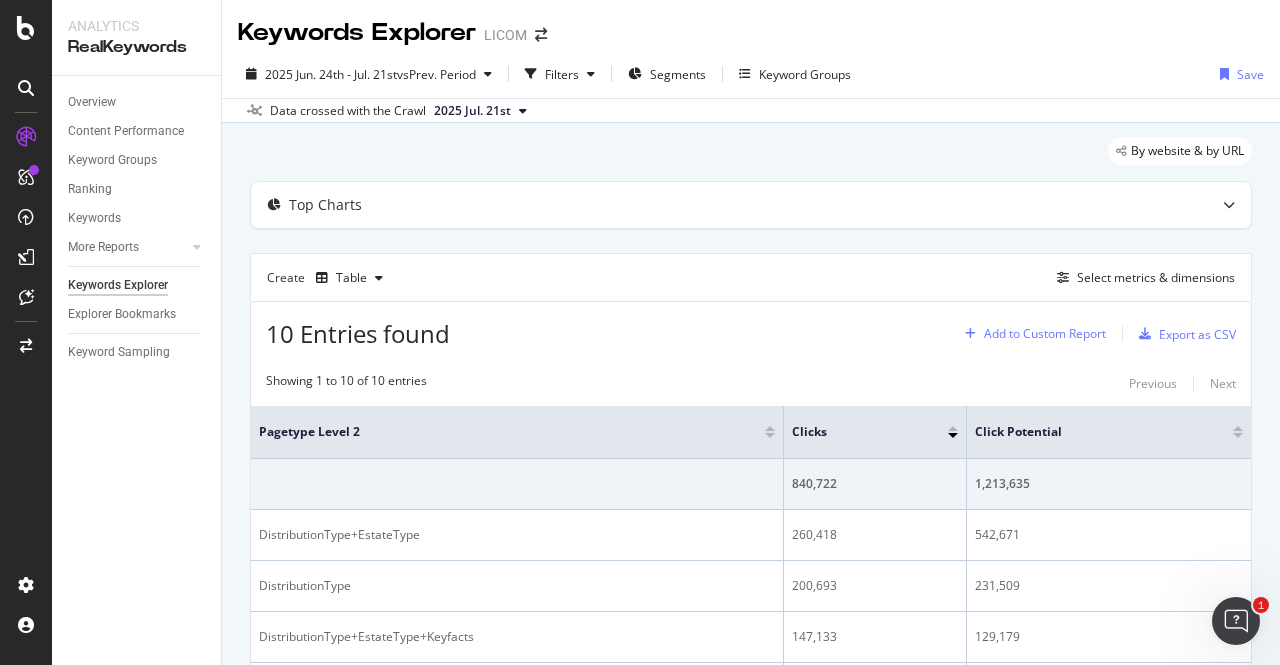 click on "Add to Custom Report" at bounding box center [1045, 334] 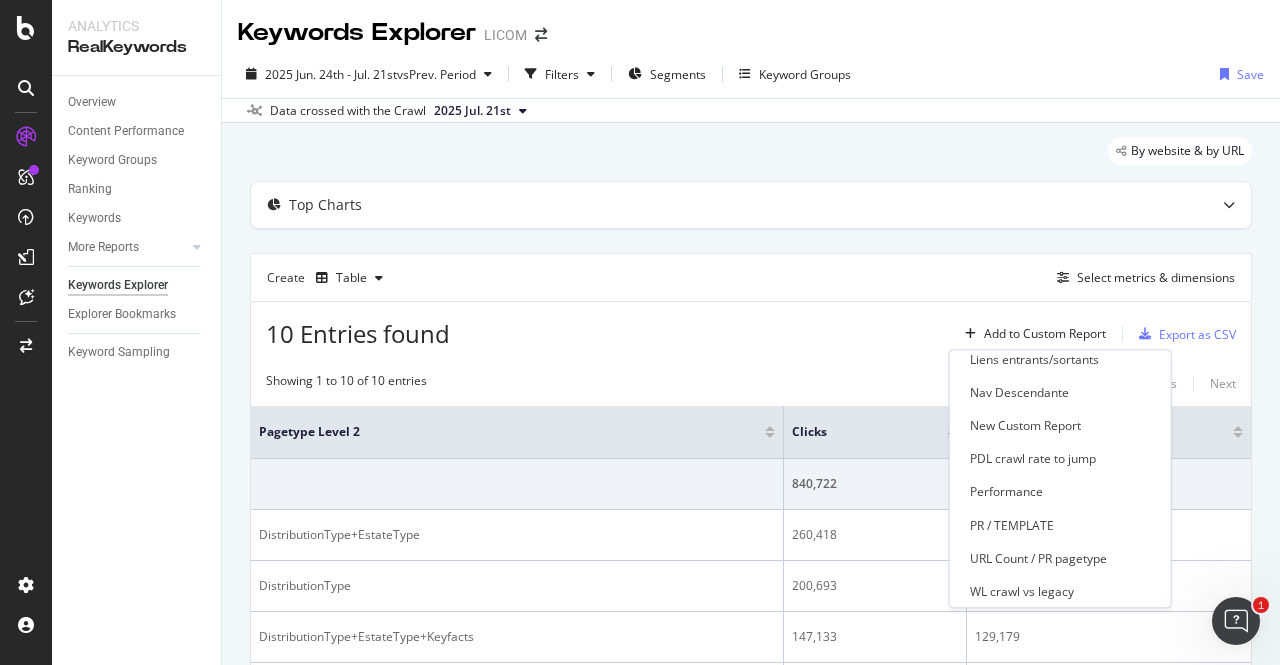 scroll, scrollTop: 214, scrollLeft: 0, axis: vertical 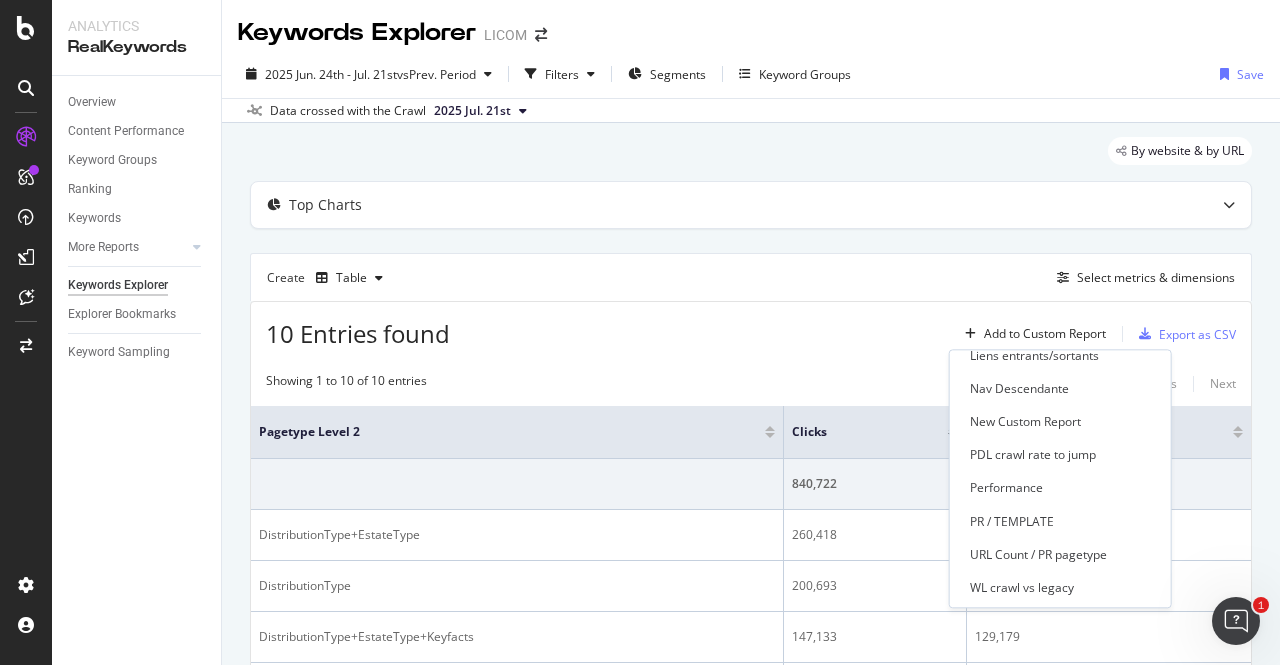 click on "10 Entries found Add to Custom Report Export as CSV Showing 1 to 10 of 10 entries Previous Next pagetype Level 2 Clicks Click Potential 840,722 1,213,635 DistributionType+EstateType 260,418 542,671 DistributionType 200,693 231,509 DistributionType+EstateType+Keyfacts 147,133 129,179 No Data 97,383 10,277 DistributionType+EstateType+SubEstateType 51,530 106,670 DistributionType+EstateType+Rooms 38,271 32,815 IPP 19,760 106,092 SERP 14,386 14,844 8,784 35,966 Edito 2,364 3,612 Showing 1 to 10 of 10 entries Previous Next" at bounding box center [751, 682] 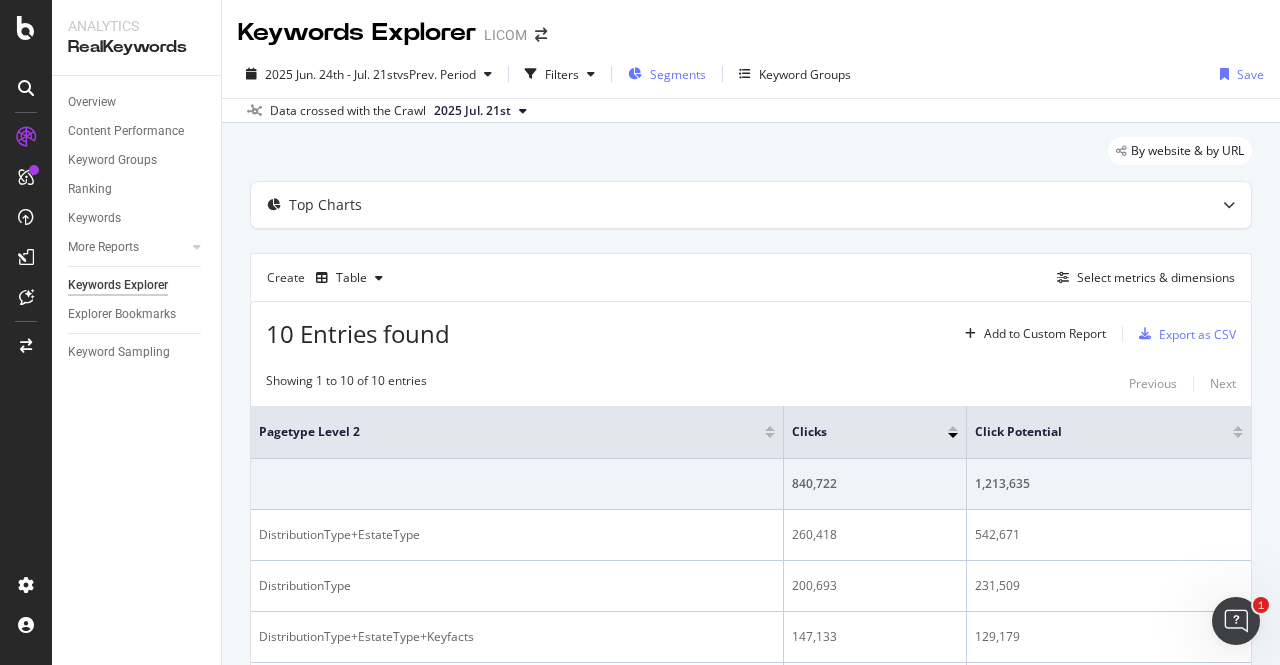 click on "Segments" at bounding box center (678, 74) 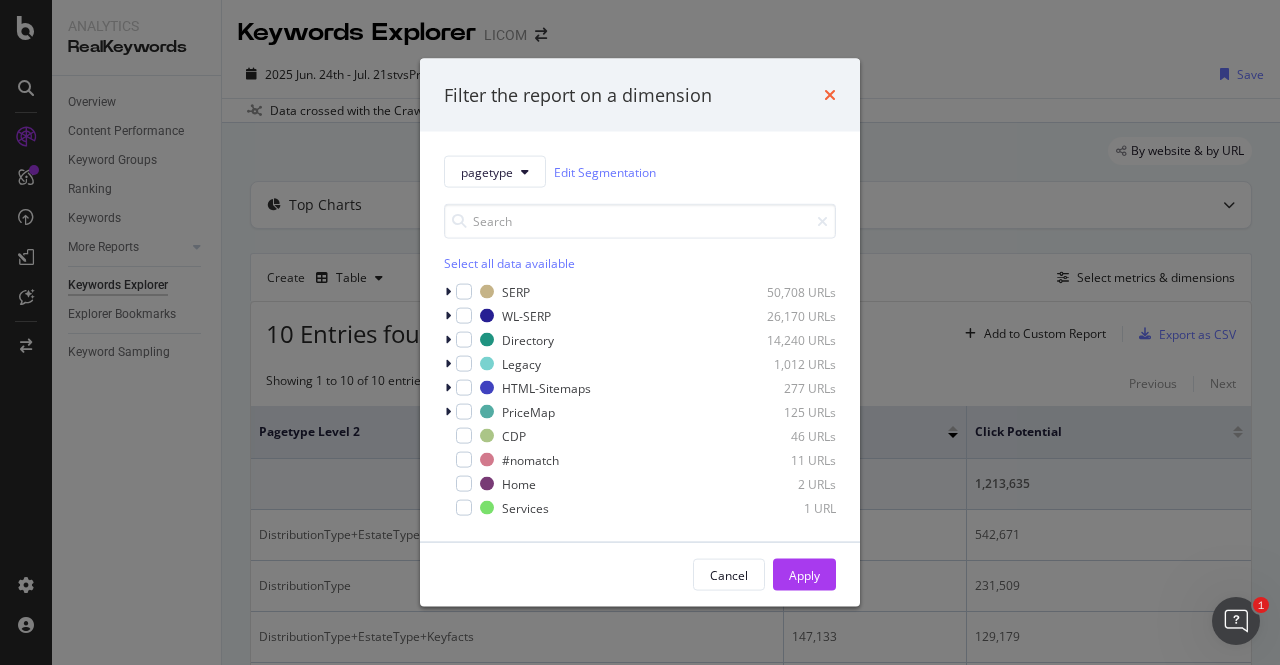 click at bounding box center [830, 95] 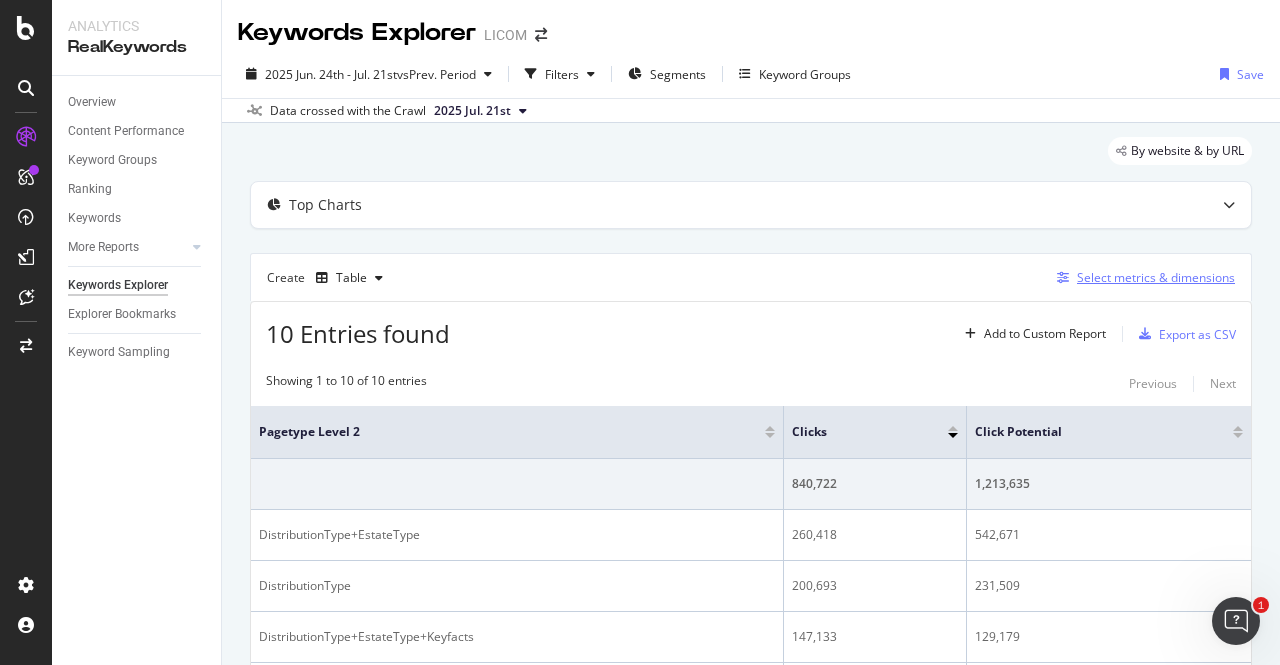 click on "Select metrics & dimensions" at bounding box center (1156, 277) 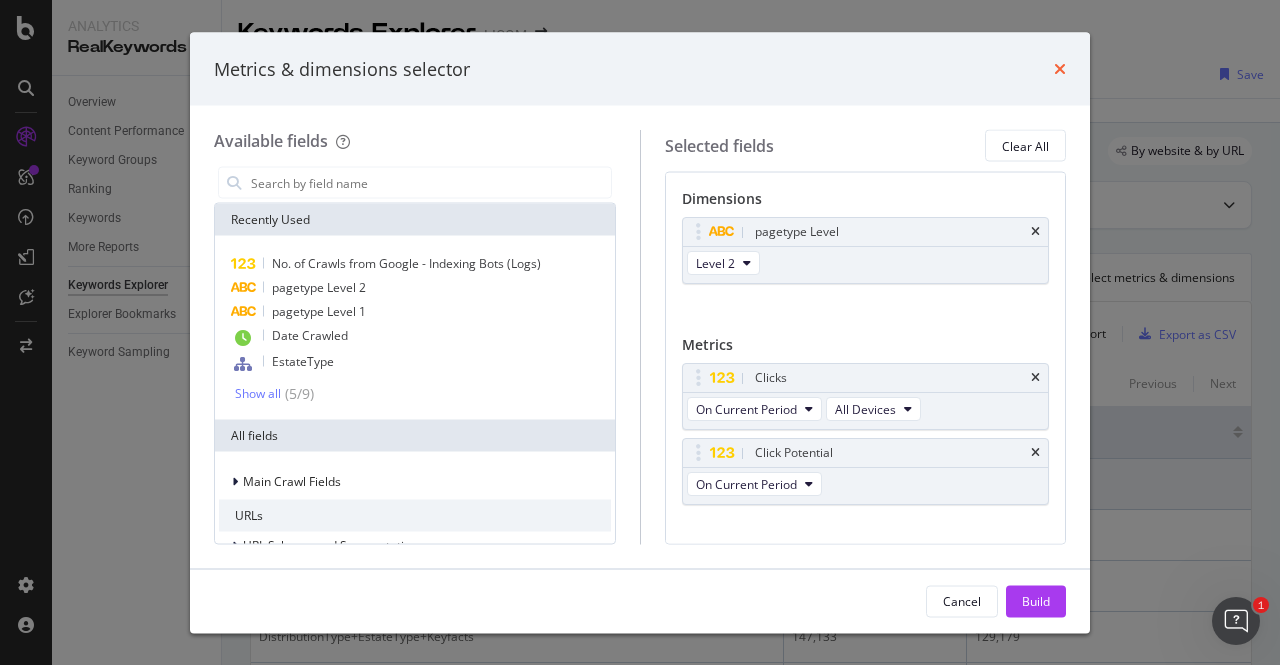 click at bounding box center [1060, 69] 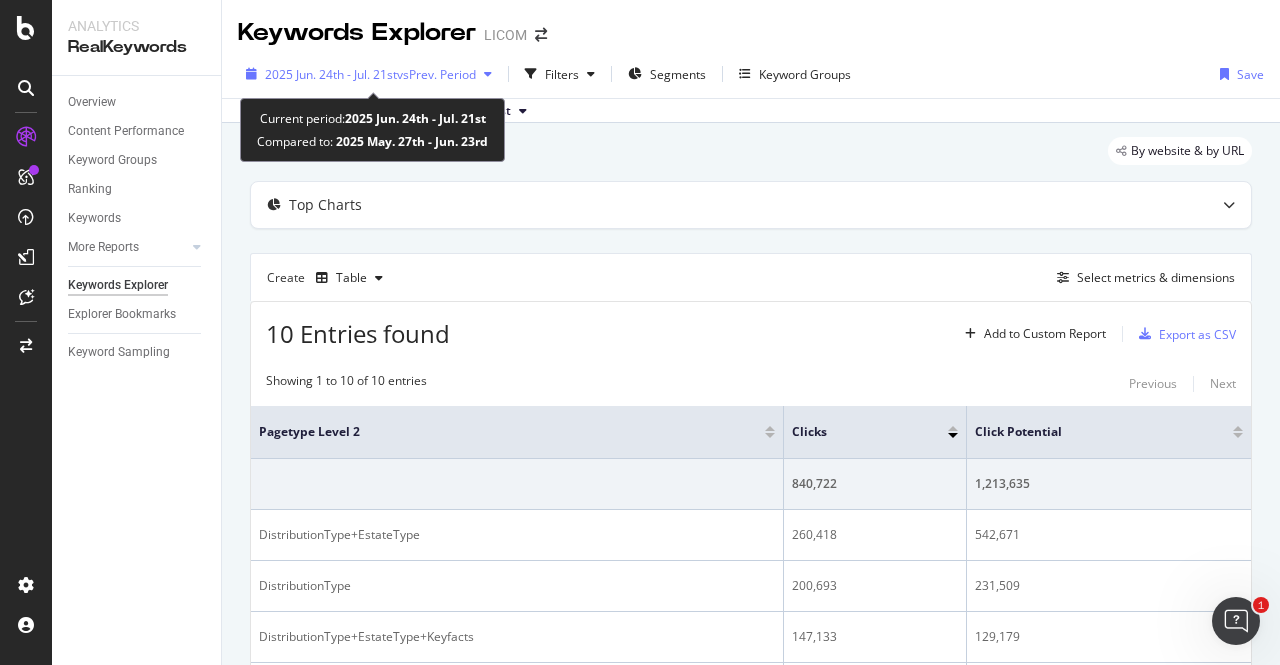 click on "2025 Jun. 24th - Jul. 21st" at bounding box center [331, 74] 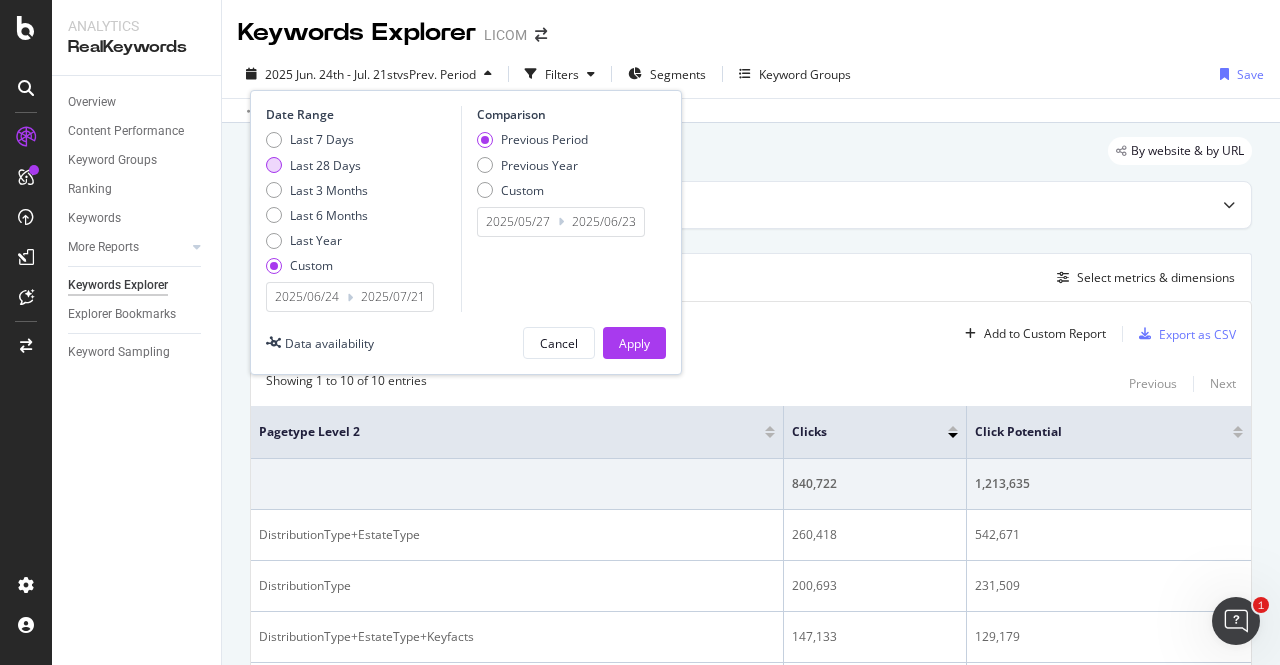 click at bounding box center (274, 165) 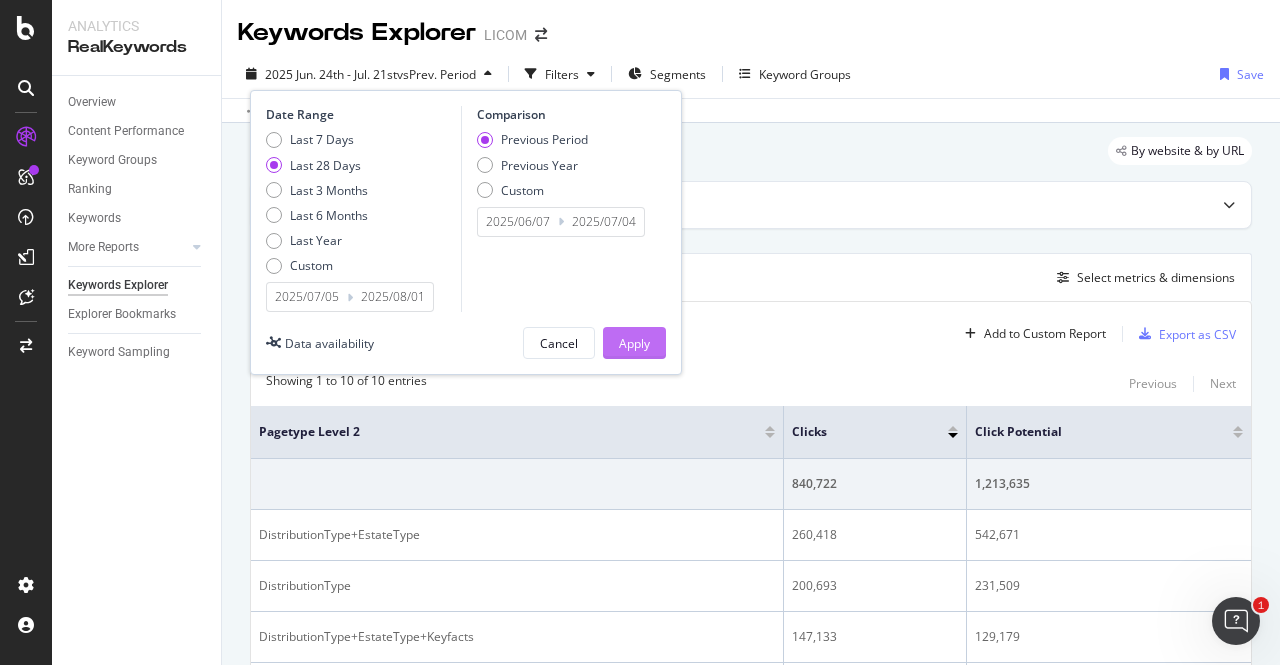 click on "Apply" at bounding box center (634, 343) 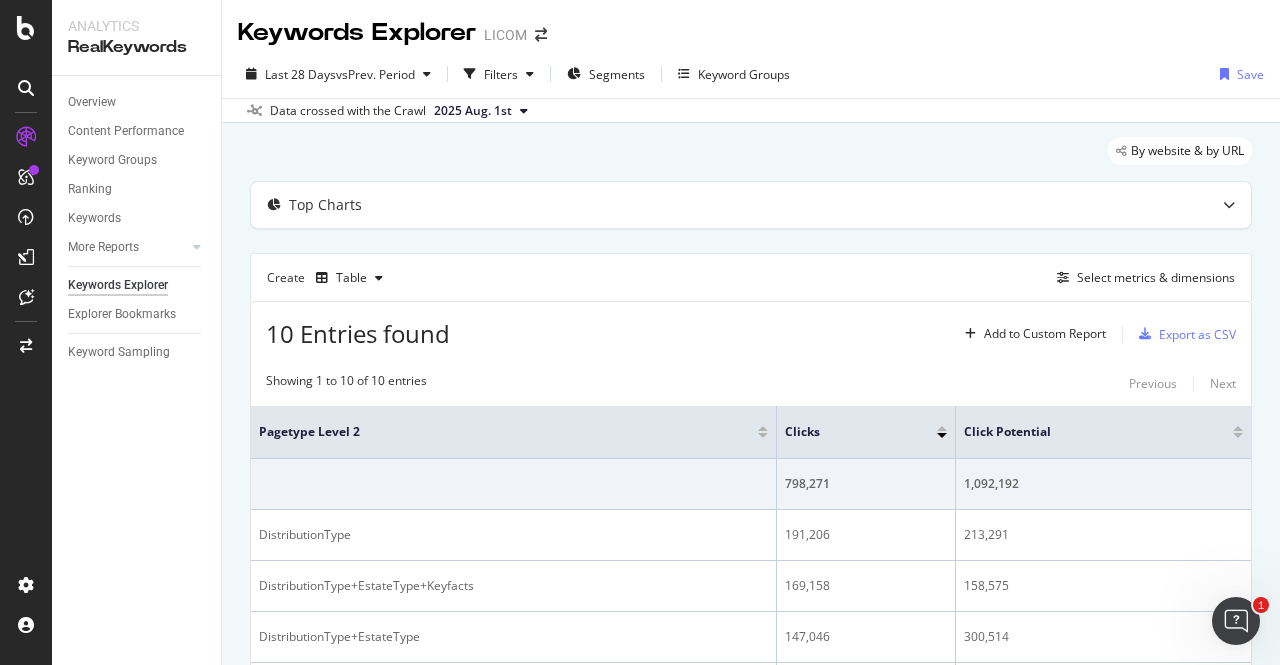 scroll, scrollTop: 40, scrollLeft: 0, axis: vertical 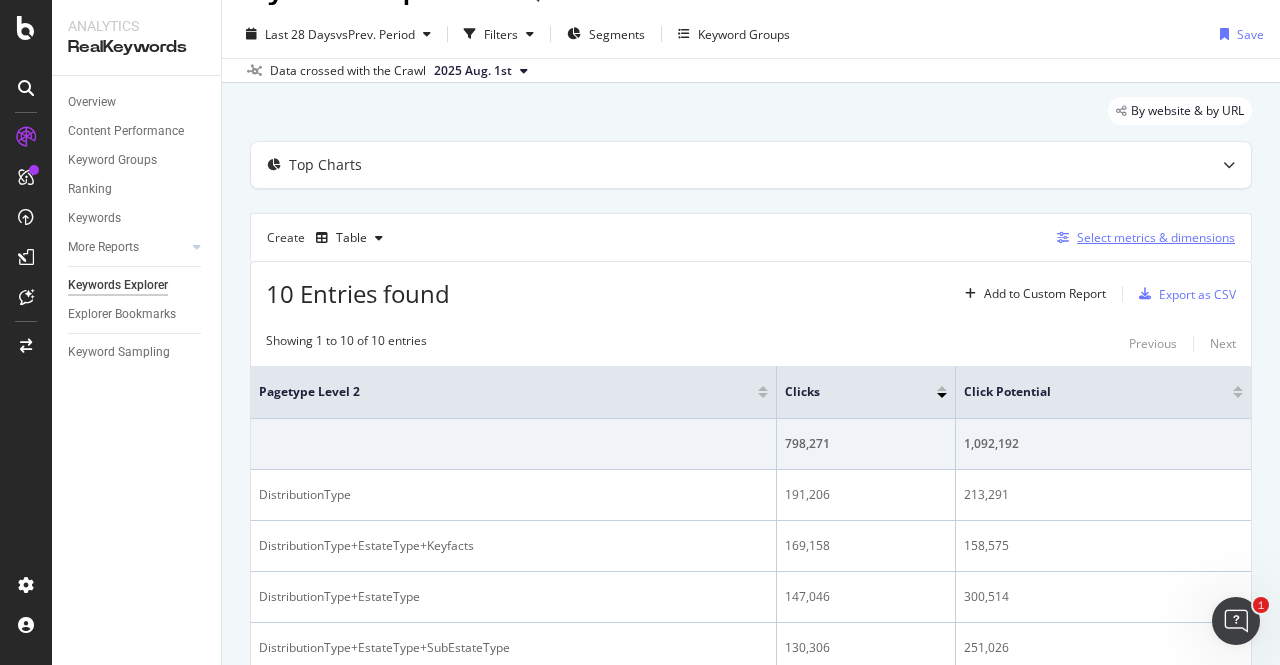 click on "Select metrics & dimensions" at bounding box center (1156, 237) 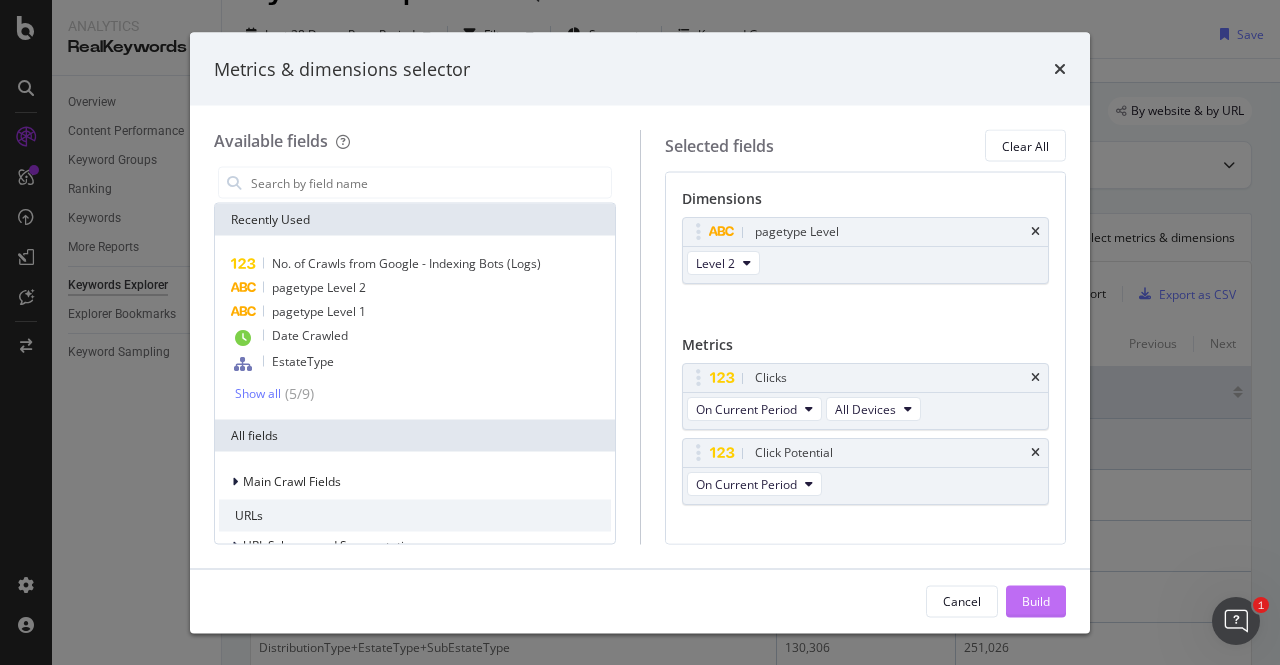 click on "Build" at bounding box center [1036, 600] 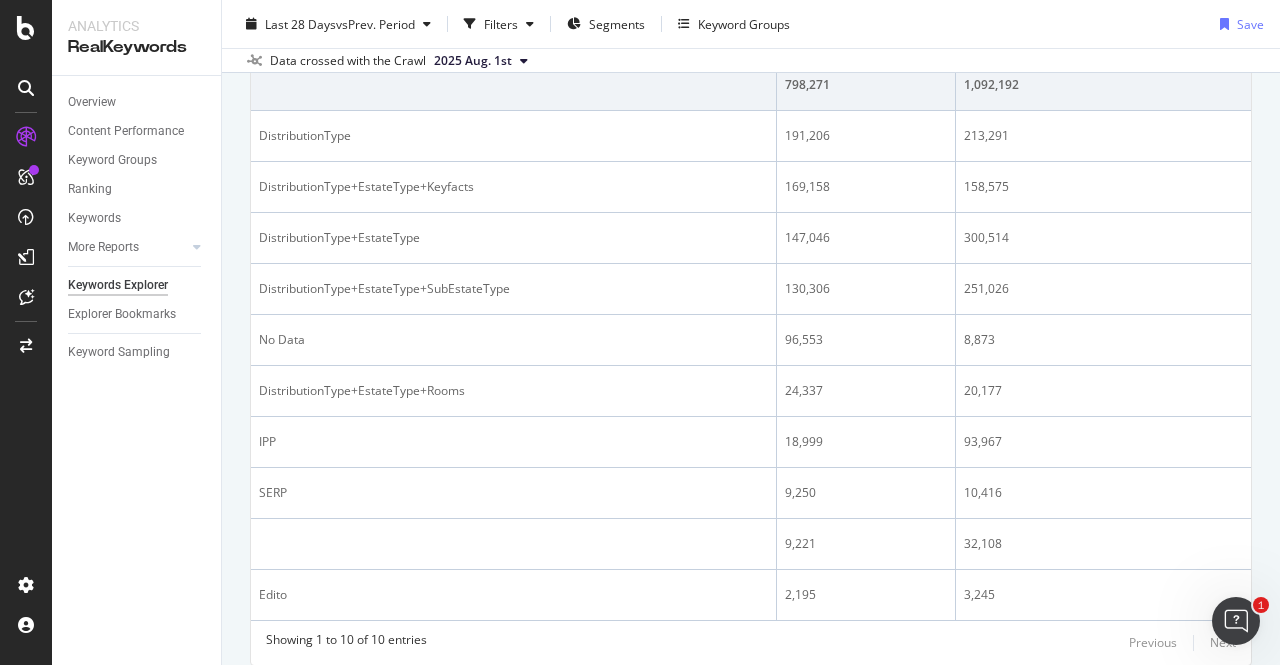 scroll, scrollTop: 0, scrollLeft: 0, axis: both 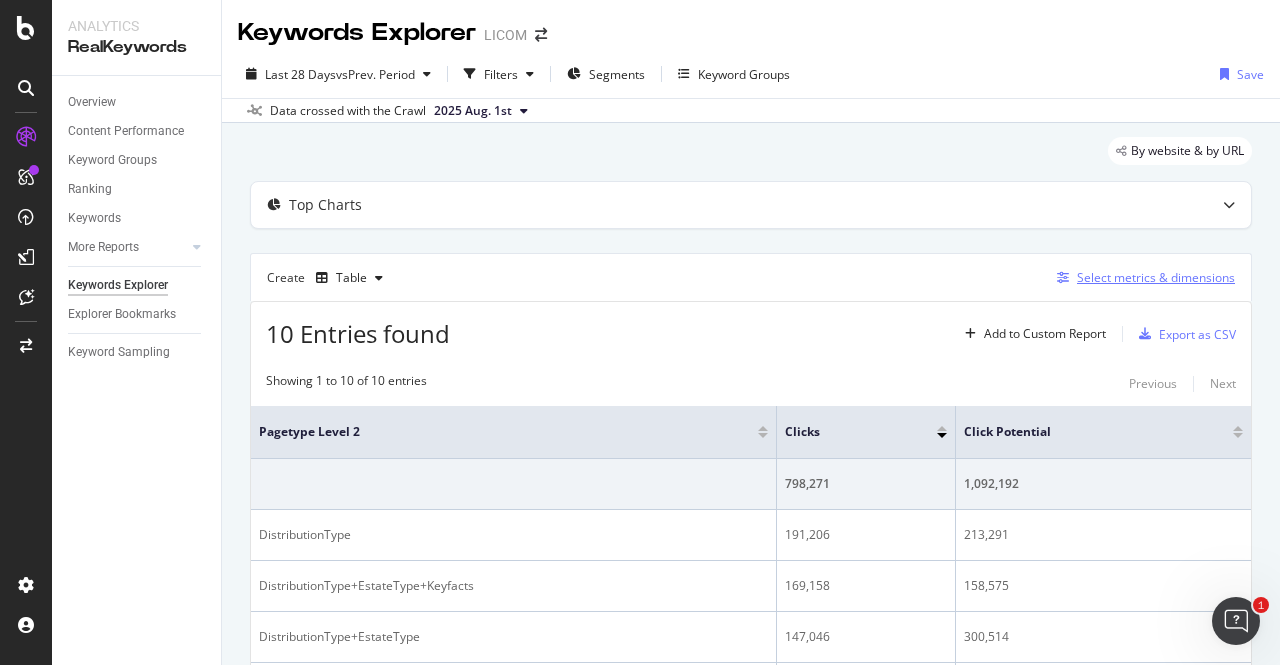 click on "Select metrics & dimensions" at bounding box center (1156, 277) 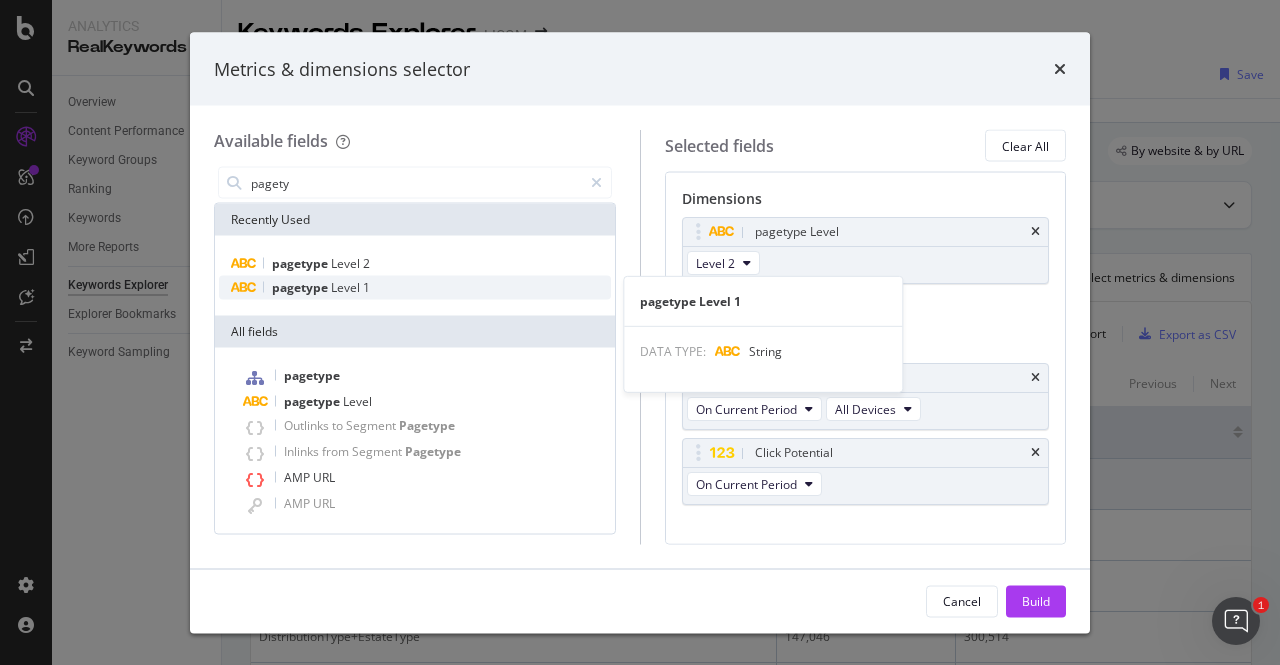 type on "pagety" 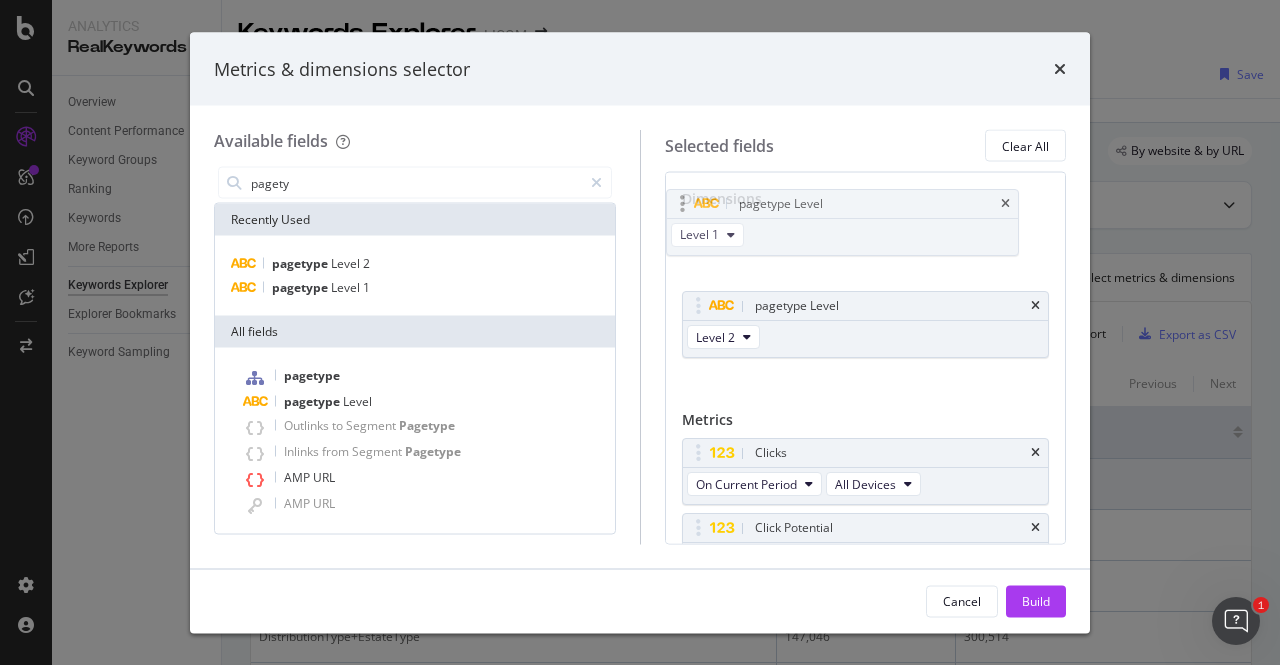 drag, startPoint x: 805, startPoint y: 322, endPoint x: 790, endPoint y: 222, distance: 101.118744 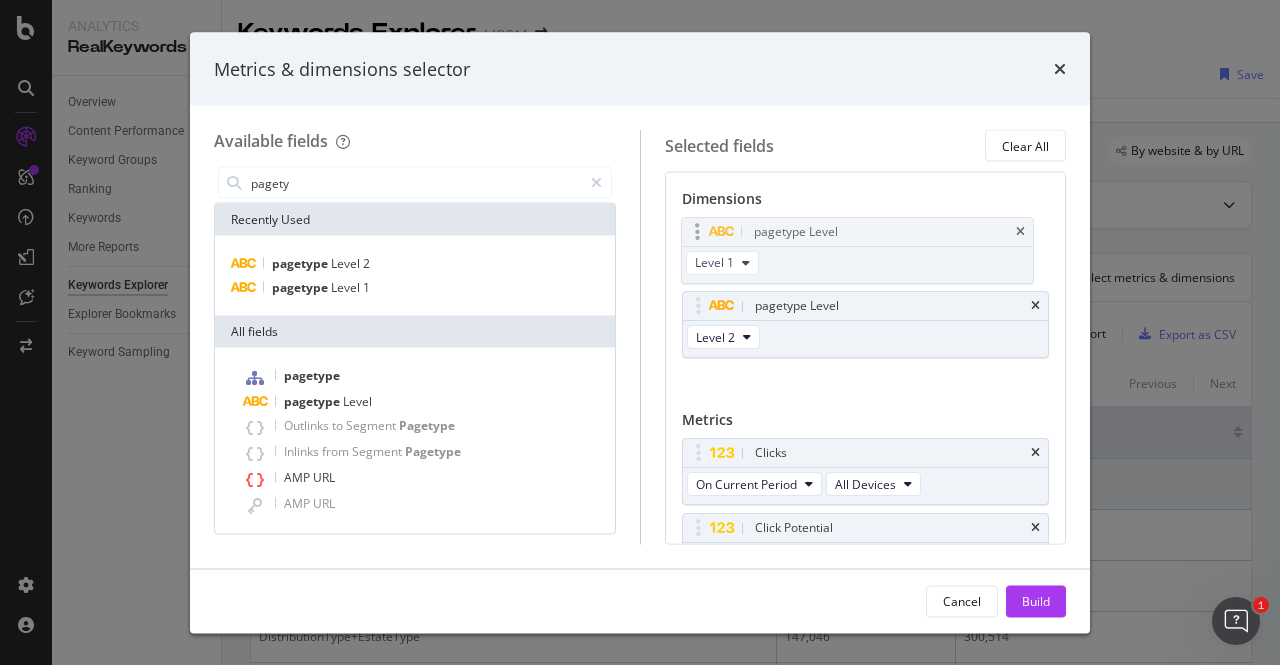 click on "Analytics RealKeywords Overview Content Performance Keyword Groups Ranking Keywords More Reports Countries Devices Content Structure Keywords Explorer Explorer Bookmarks Keyword Sampling Keywords Explorer LICOM Last 28 Days  vs  Prev. Period Filters Segments Keyword Groups Save Data crossed with the Crawl 2025 Aug. 1st By website & by URL Top Charts Create   Table Select metrics & dimensions 10 Entries found Add to Custom Report Export as CSV Showing 1 to 10 of 10 entries Previous Next pagetype Level 2 Clicks Click Potential 798,271 1,092,192 DistributionType 191,206 213,291 DistributionType+EstateType+Keyfacts 169,158 158,575 DistributionType+EstateType 147,046 300,514 DistributionType+EstateType+SubEstateType 130,306 251,026 No Data 96,553 8,873 DistributionType+EstateType+Rooms 24,337 20,177 IPP 18,999 93,967 SERP 9,250 10,416 9,221 32,108 Edito 2,195 3,245 Showing 1 to 10 of 10 entries Previous Next 1 Metrics & dimensions selector Available fields pagety Recently Used pagetype   Level   2   pagetype     1" at bounding box center (640, 332) 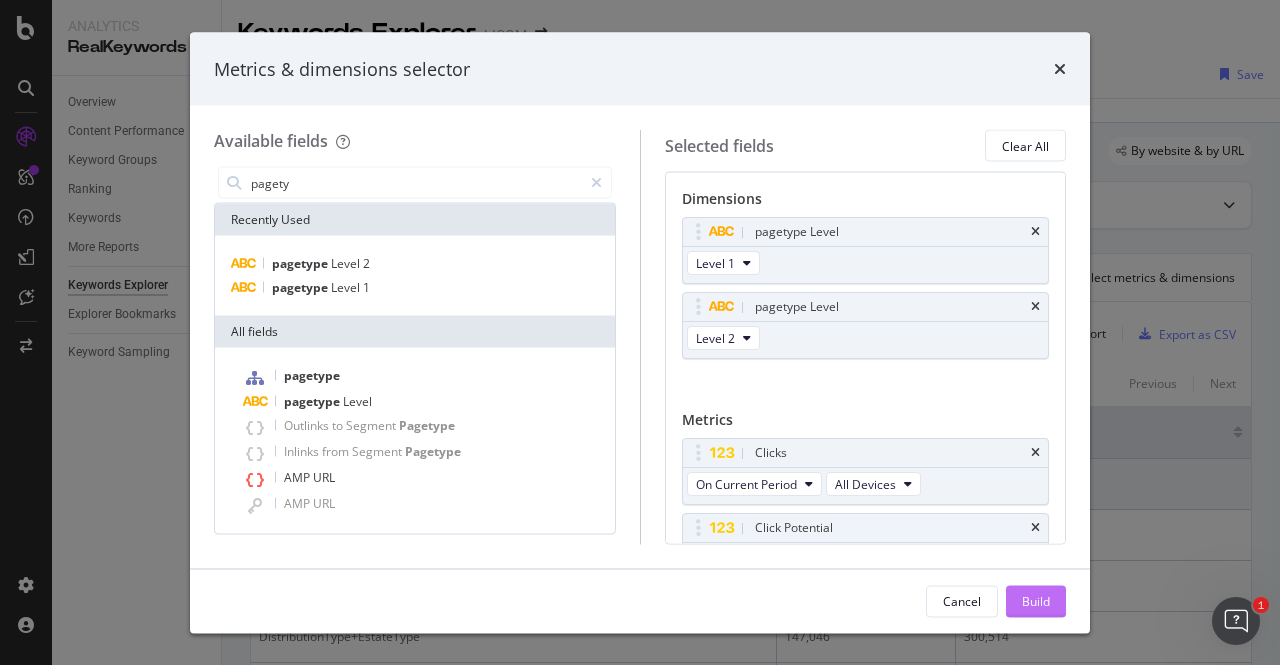 click on "Build" at bounding box center [1036, 600] 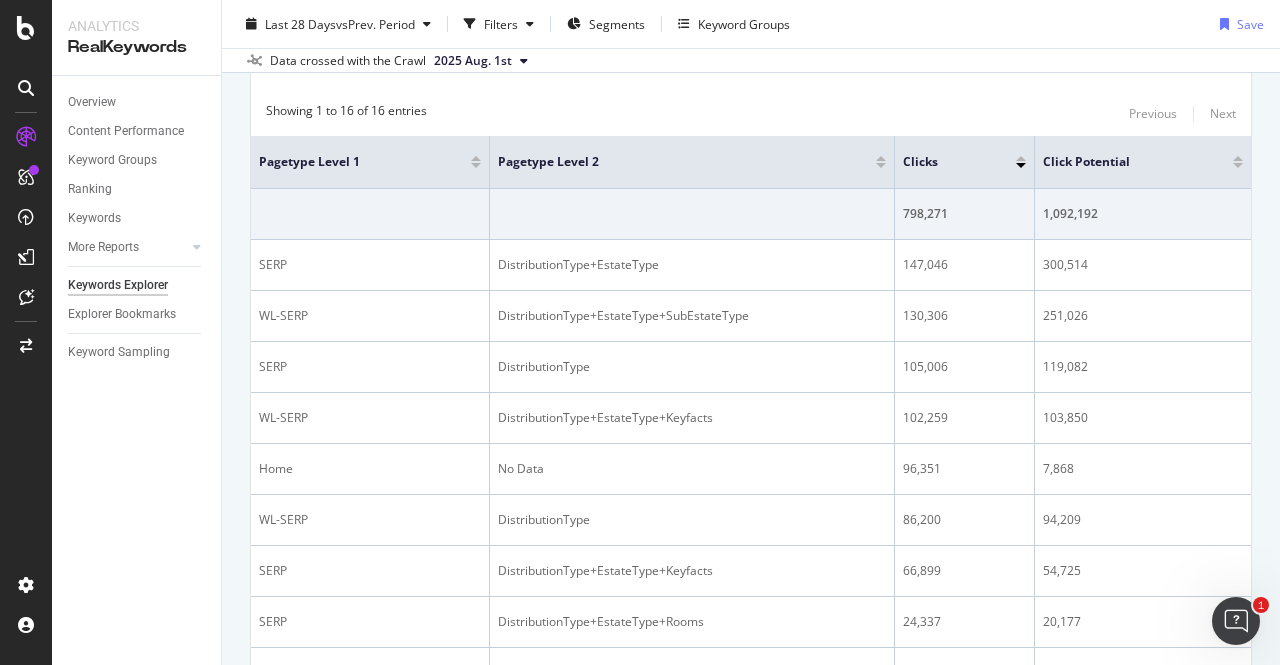 scroll, scrollTop: 6, scrollLeft: 0, axis: vertical 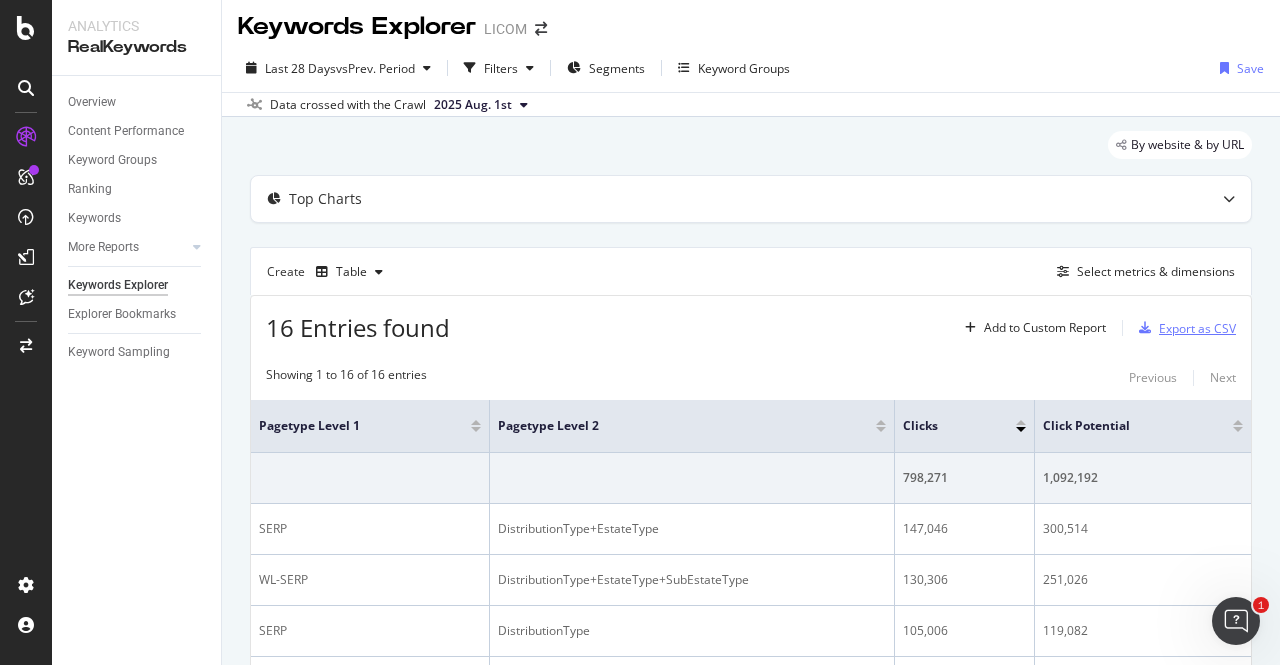 click on "Export as CSV" at bounding box center [1197, 328] 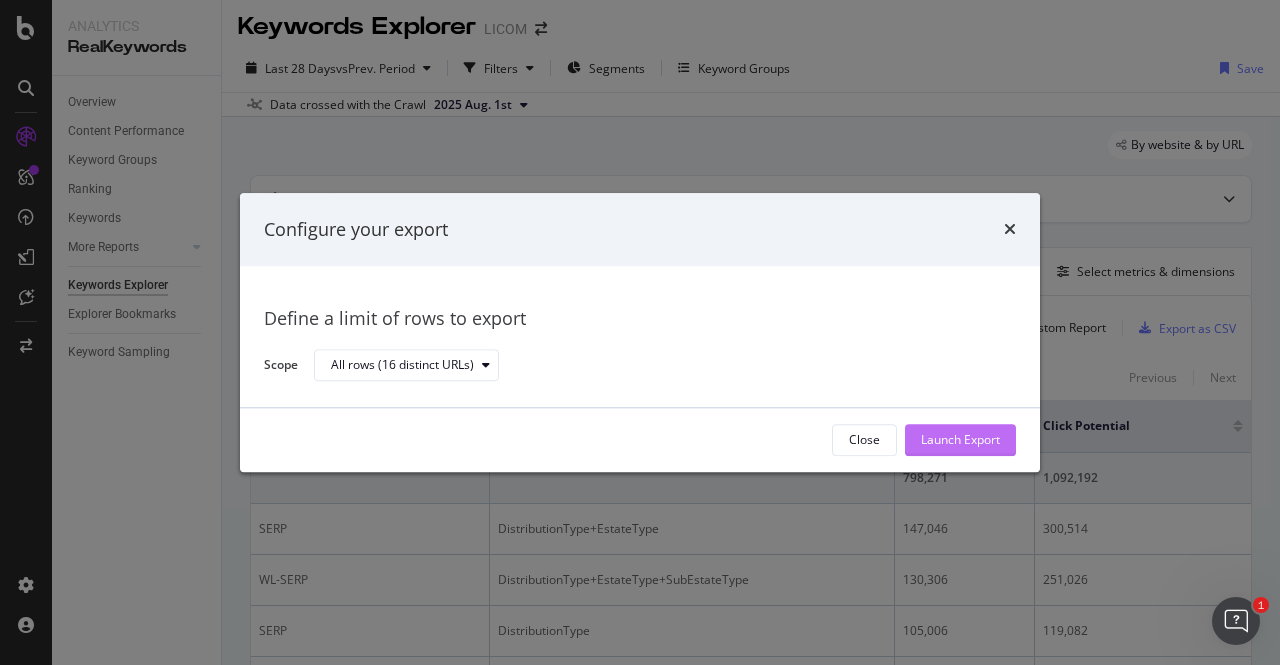 click on "Launch Export" at bounding box center (960, 440) 